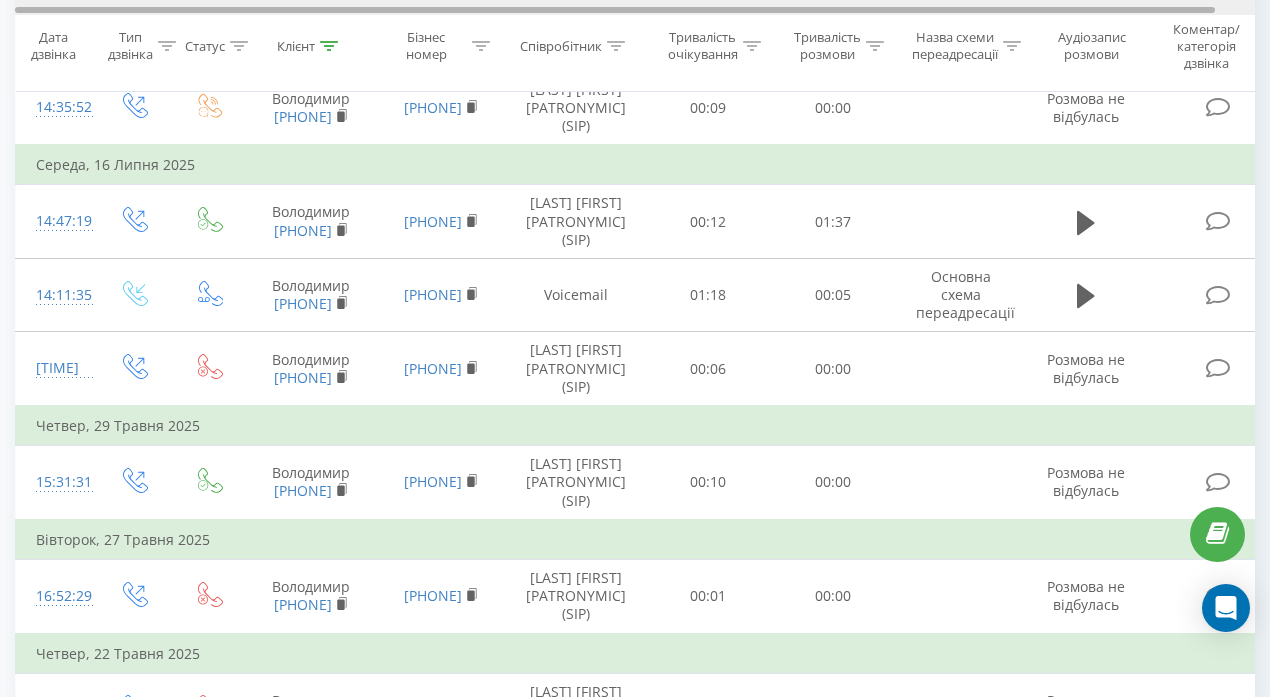 scroll, scrollTop: 0, scrollLeft: 0, axis: both 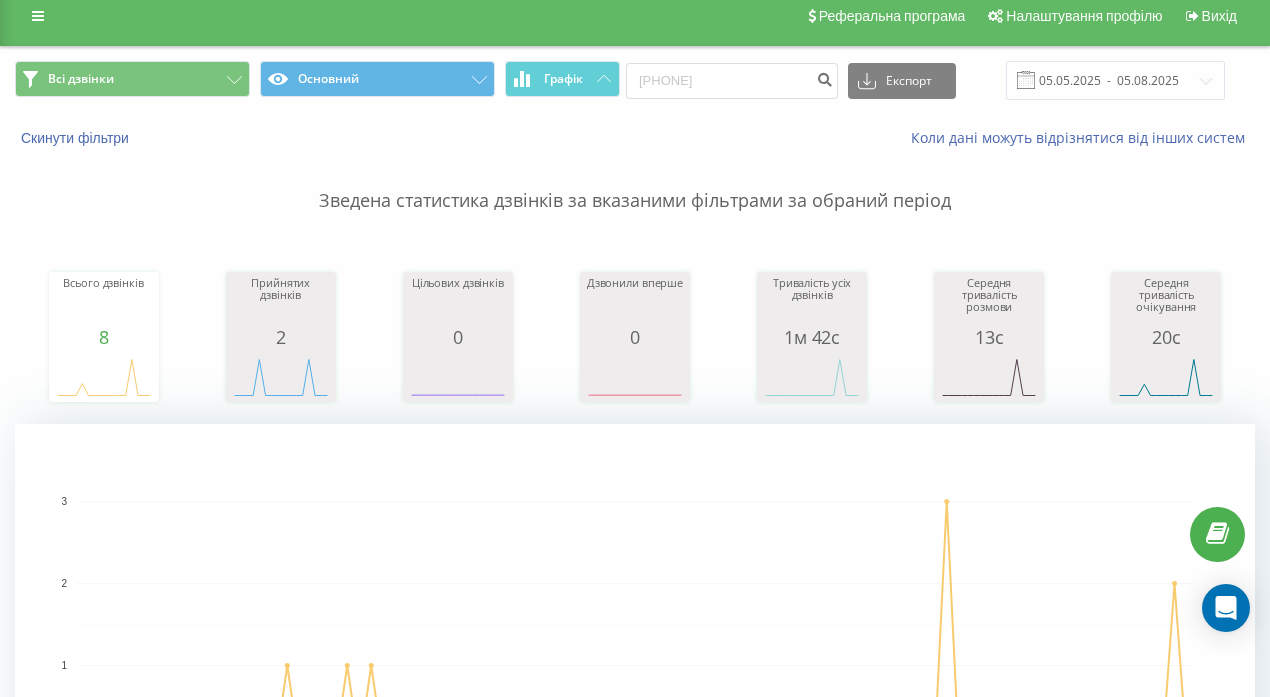 drag, startPoint x: 1086, startPoint y: 52, endPoint x: 1081, endPoint y: 62, distance: 11.18034 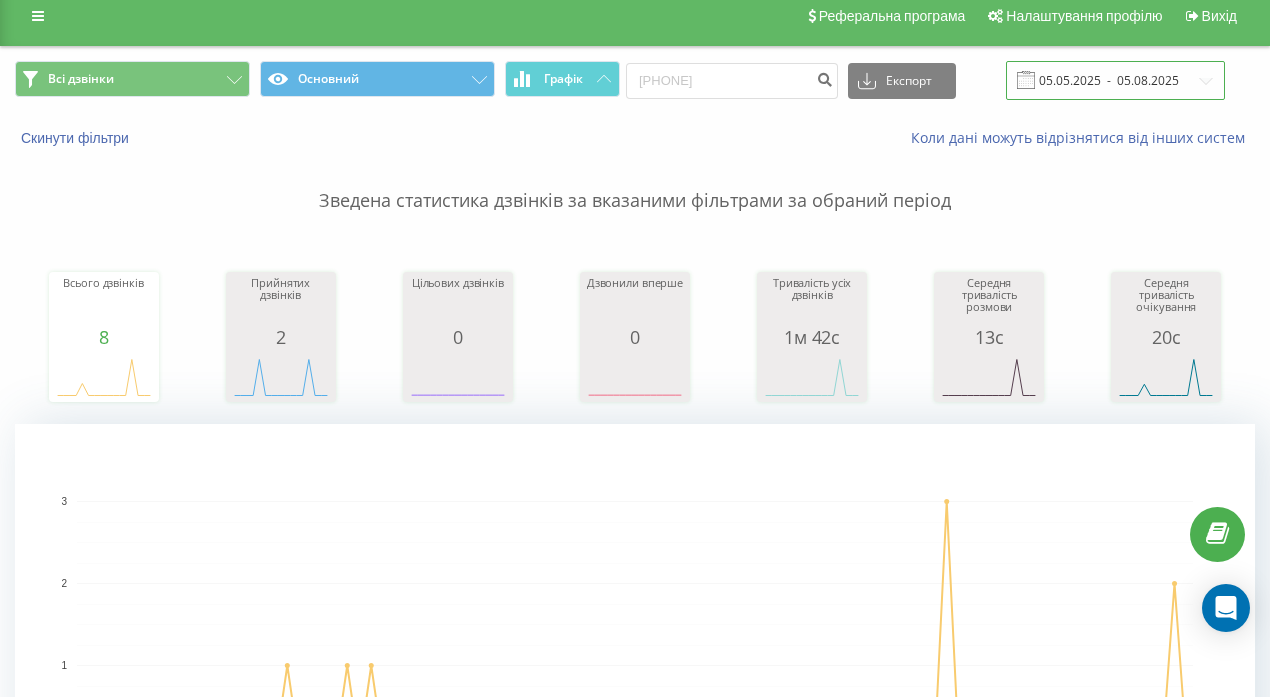 click on "05.05.2025  -  05.08.2025" at bounding box center (1115, 80) 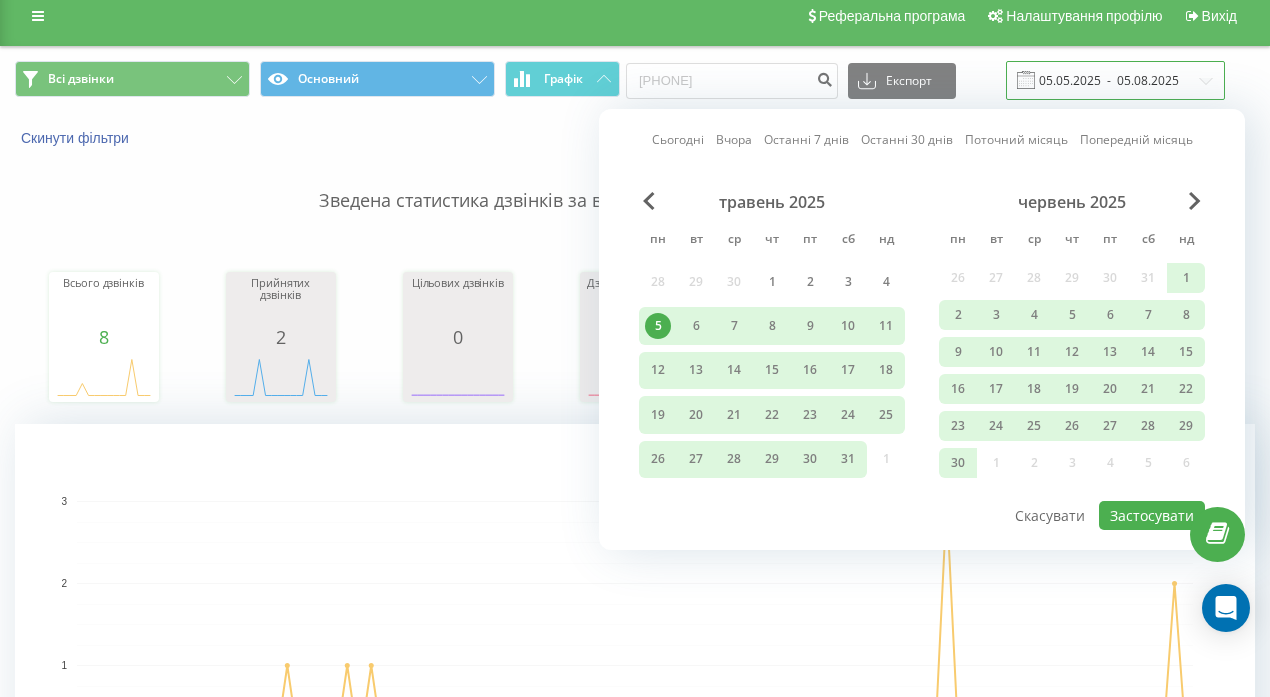 click on "05.05.2025  -  05.08.2025" at bounding box center [1115, 80] 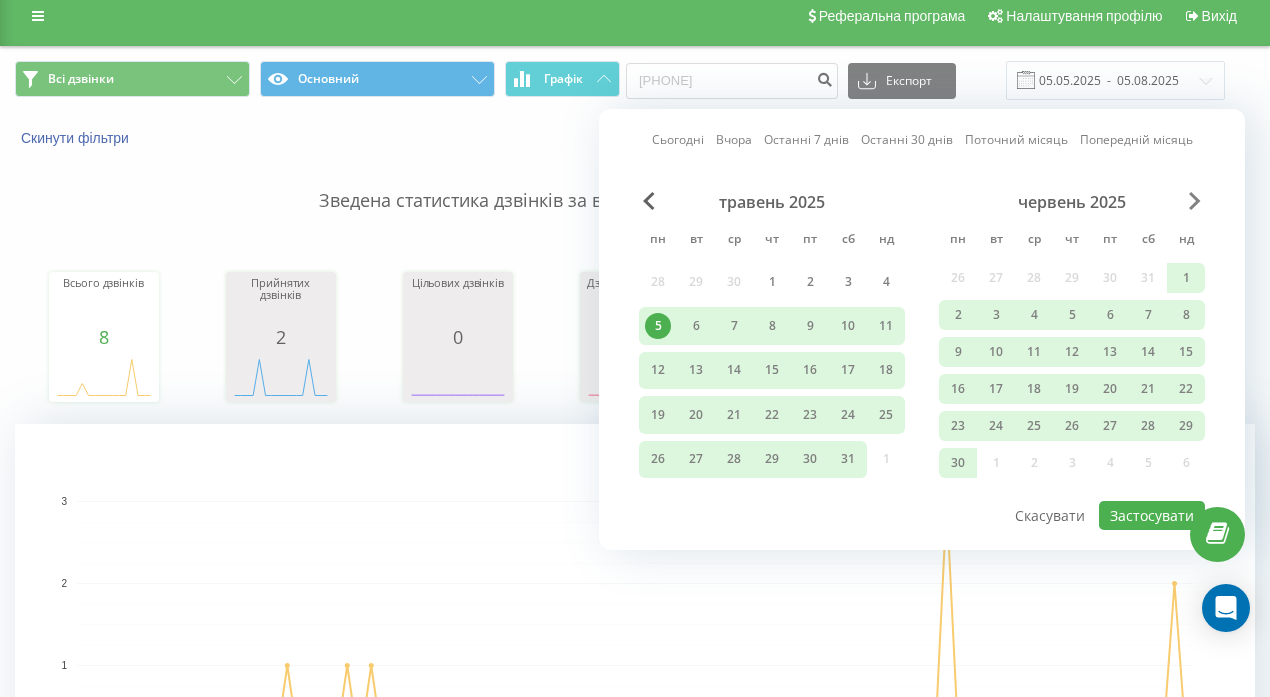 click on "травень 2025 пн вт ср чт пт сб нд 28 29 30 1 2 3 4 5 6 7 8 9 10 11 12 13 14 15 16 17 18 19 20 21 22 23 24 25 26 27 28 29 30 31 1 червень 2025 пн вт ср чт пт сб нд 26 27 28 29 30 31 1 2 3 4 5 6 7 8 9 10 11 12 13 14 15 16 17 18 19 20 21 22 23 24 25 26 27 28 29 30 1 2 3 4 5 6" at bounding box center (922, 345) 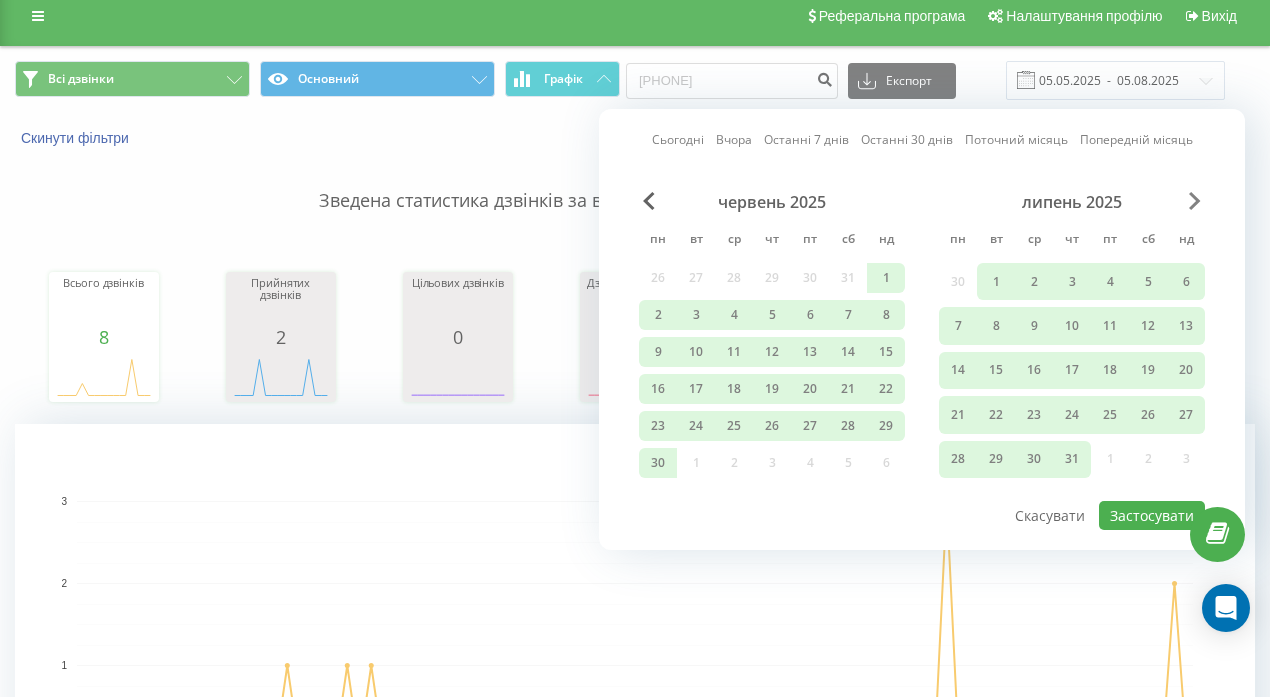 click at bounding box center (1195, 201) 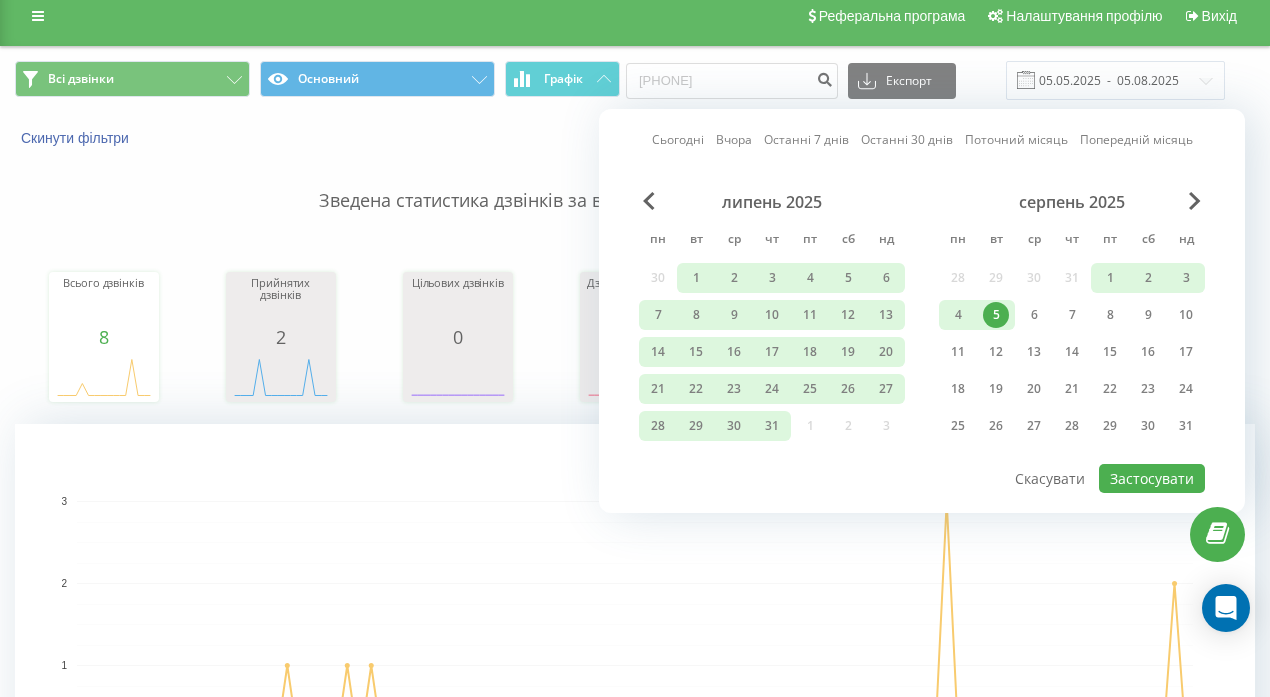 click on "5" at bounding box center (996, 315) 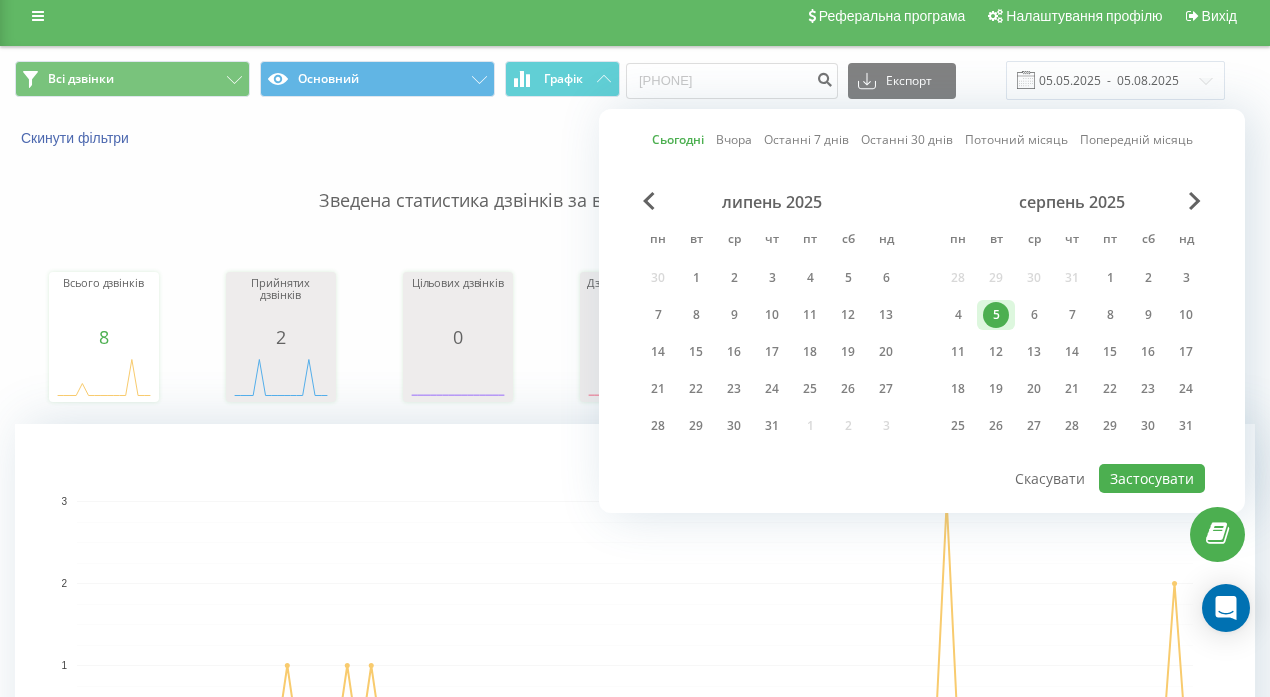 click on "5" at bounding box center (996, 315) 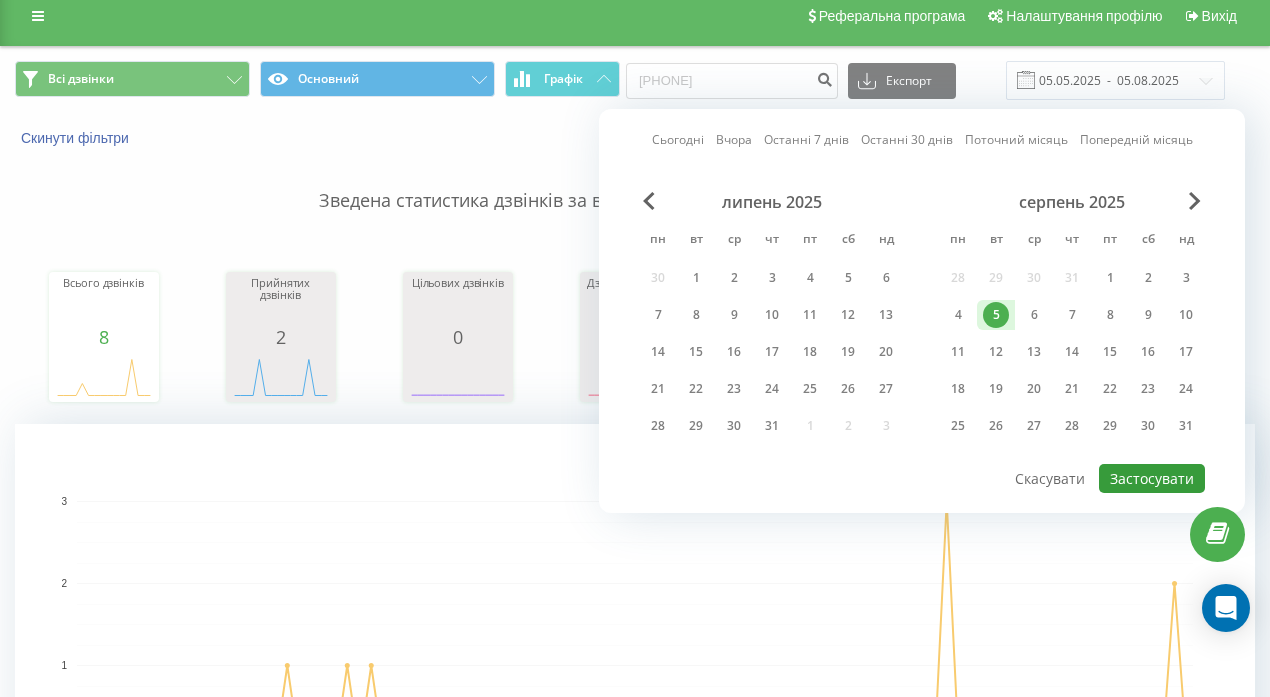 click on "Застосувати" at bounding box center (1152, 478) 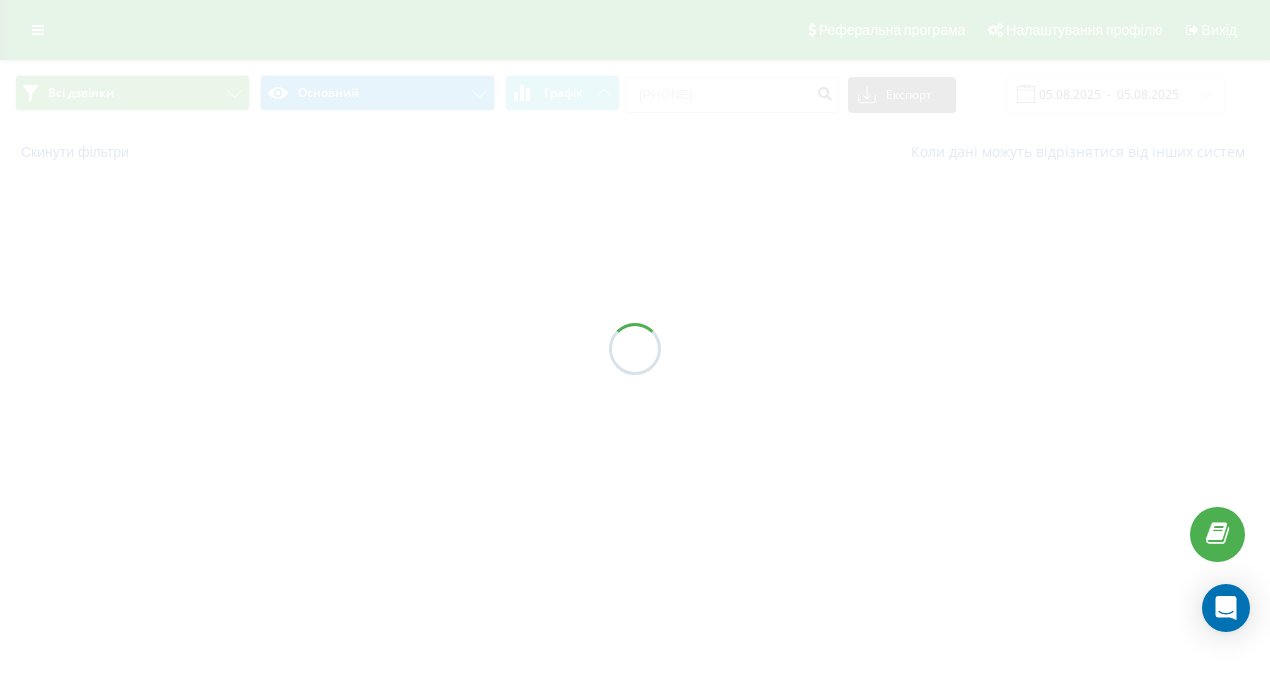 type on "05.08.2025  -  05.08.2025" 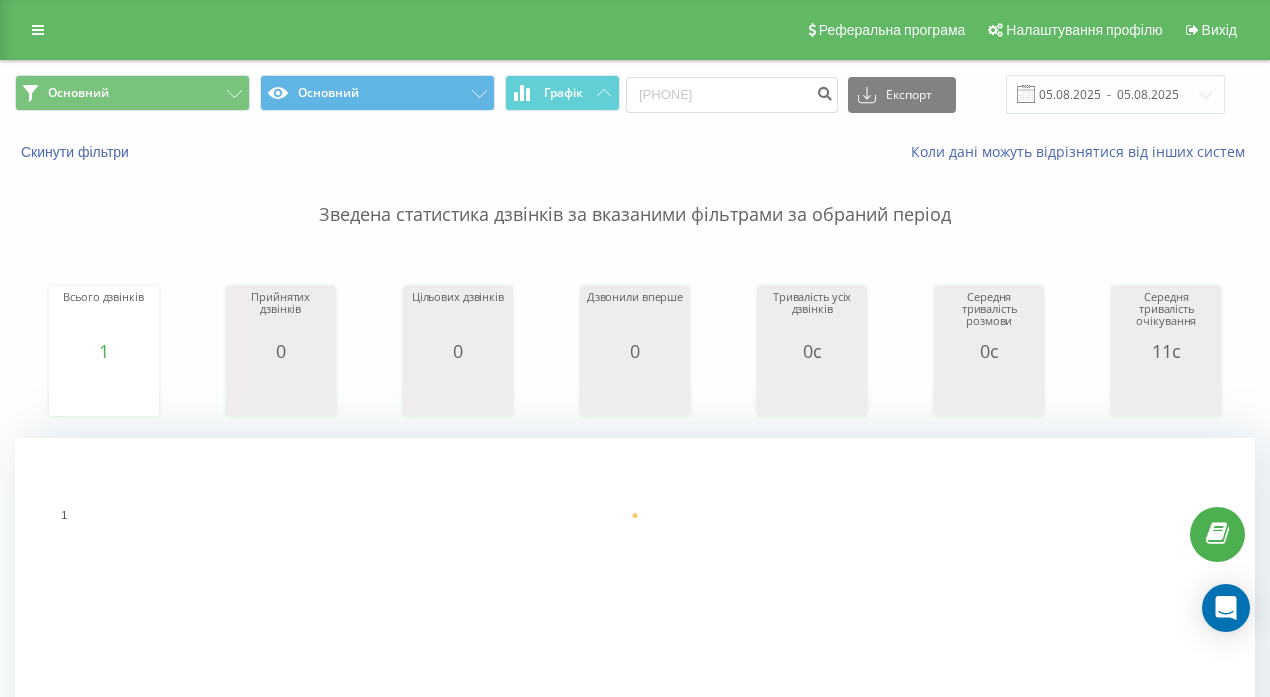 scroll, scrollTop: 0, scrollLeft: 0, axis: both 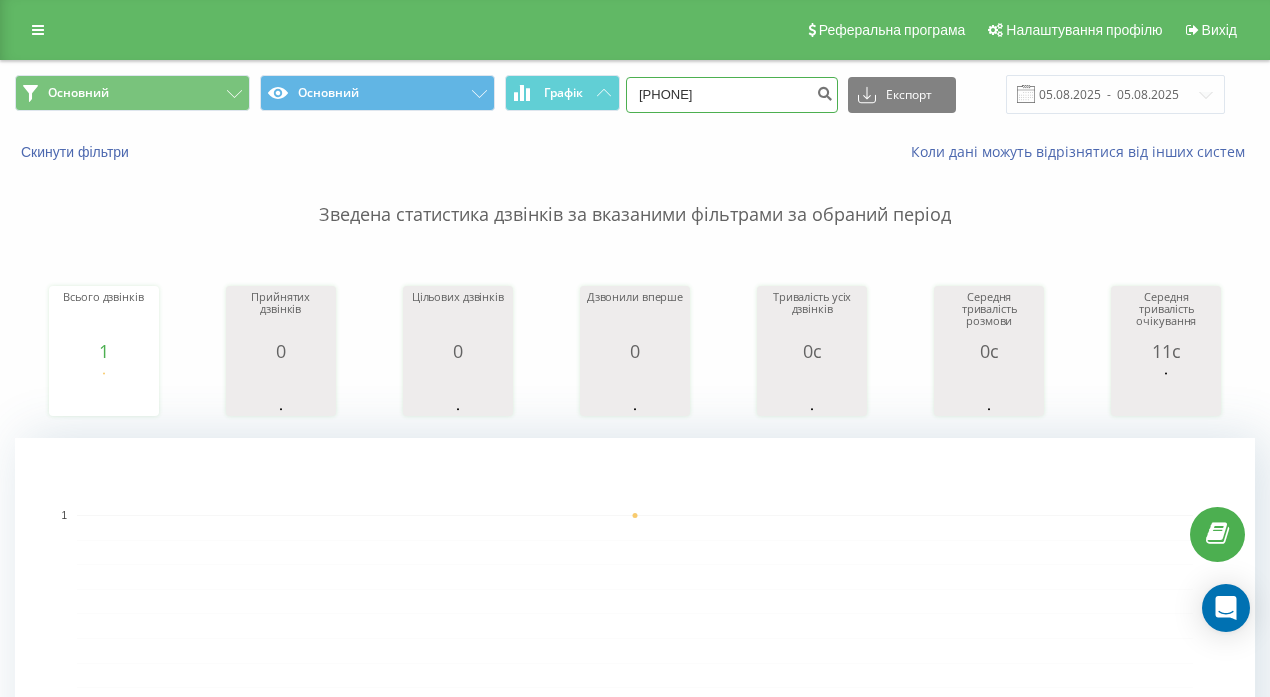 click on "[PHONE]" at bounding box center [732, 95] 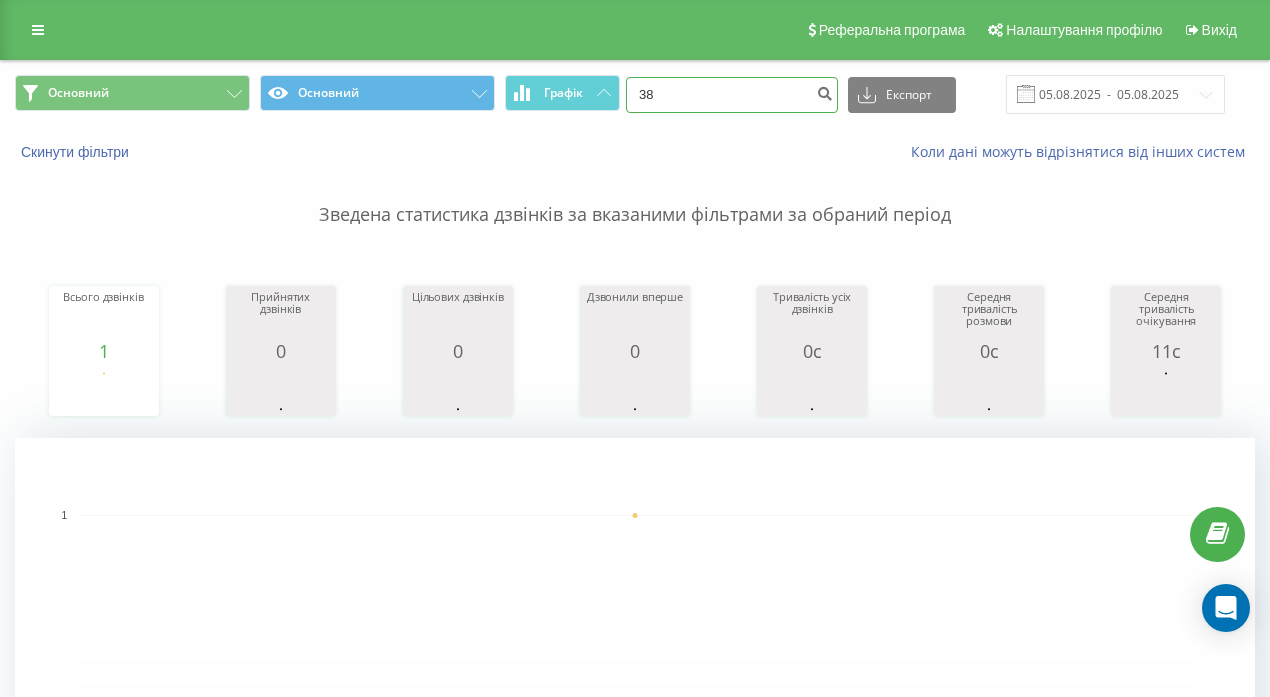 type on "3" 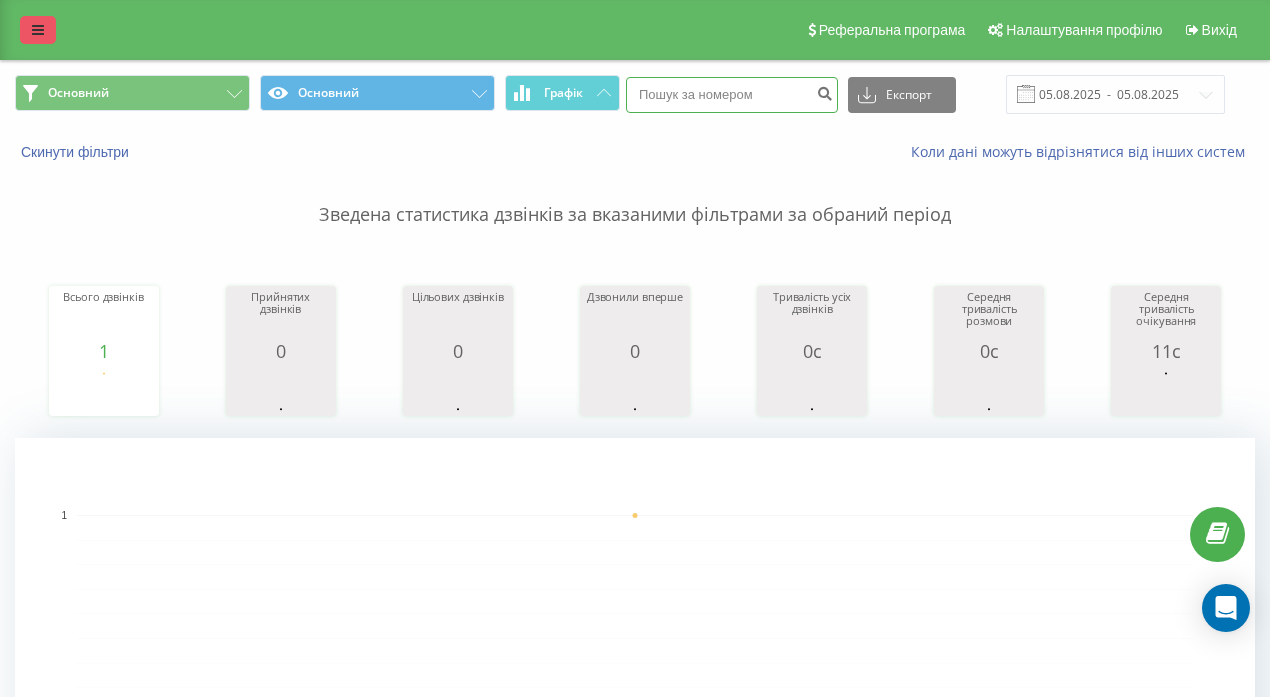 type 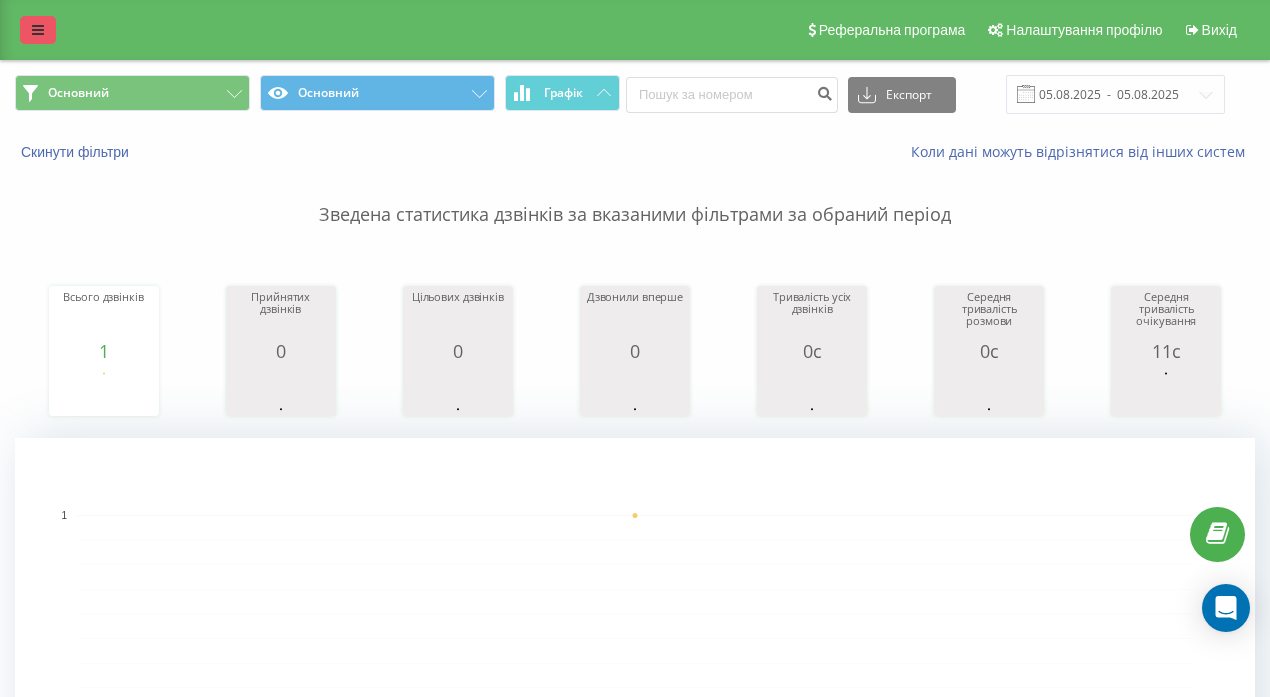 click at bounding box center (38, 30) 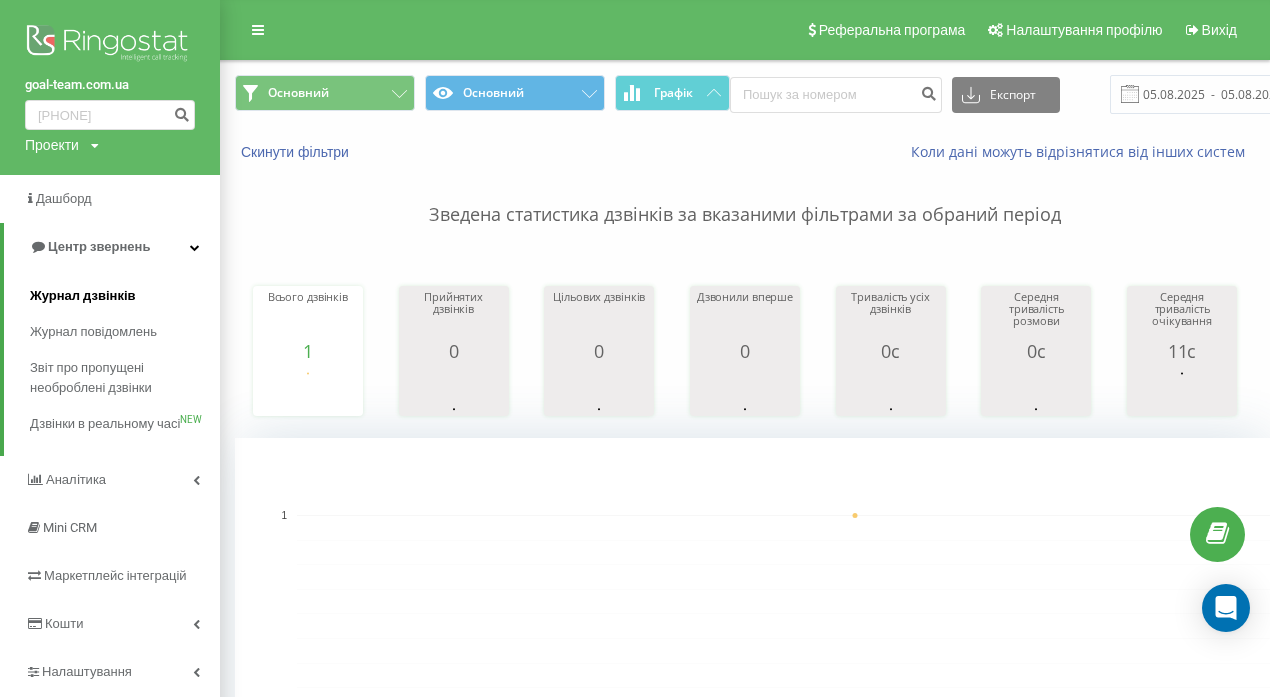 click on "Журнал дзвінків" at bounding box center (83, 296) 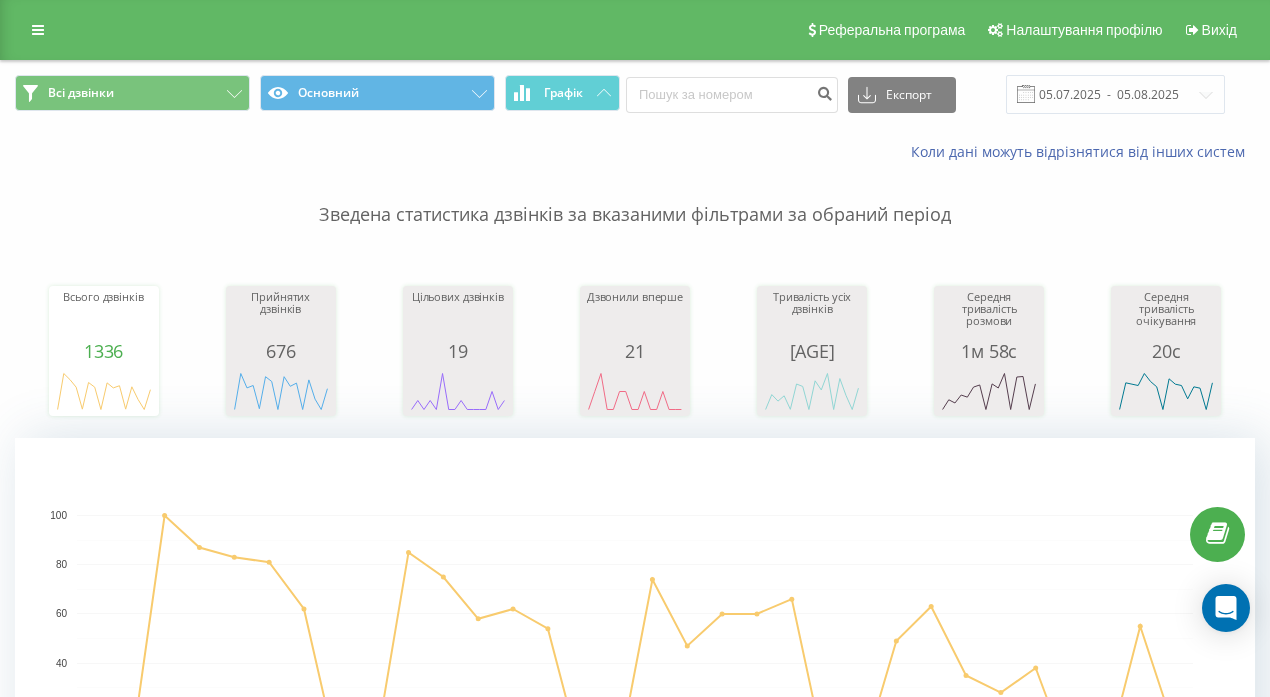 scroll, scrollTop: 0, scrollLeft: 0, axis: both 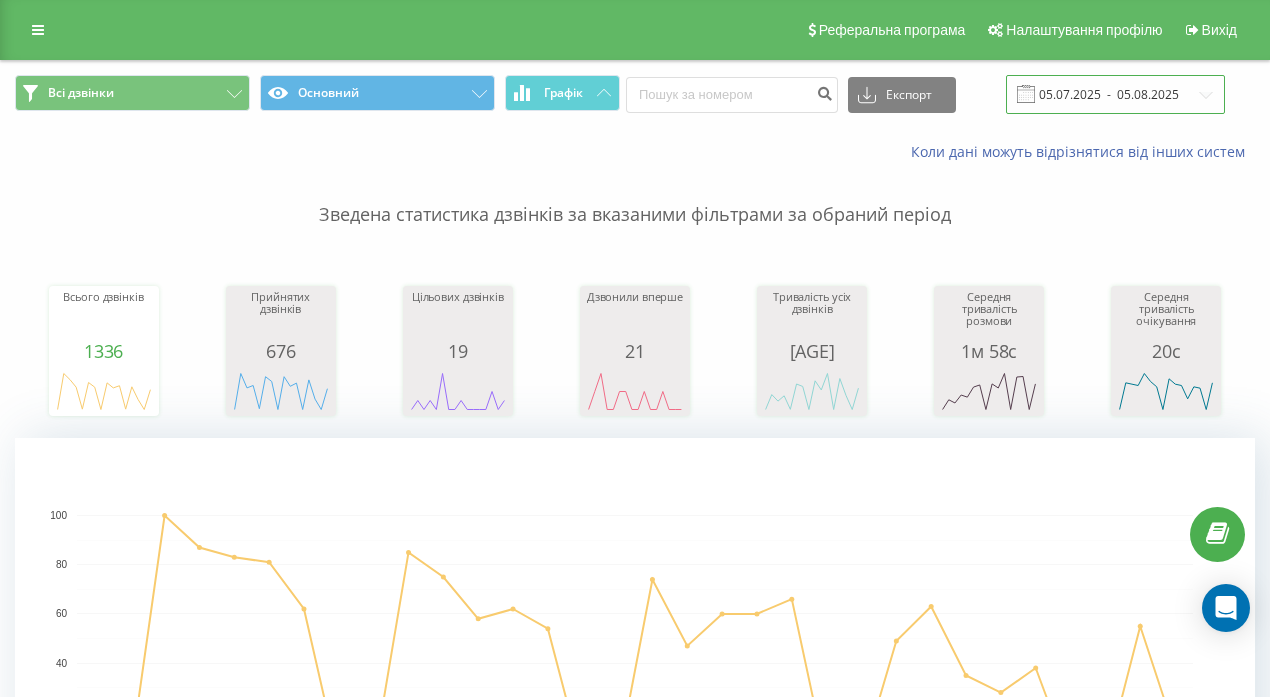 click on "05.07.2025  -  05.08.2025" at bounding box center [1115, 94] 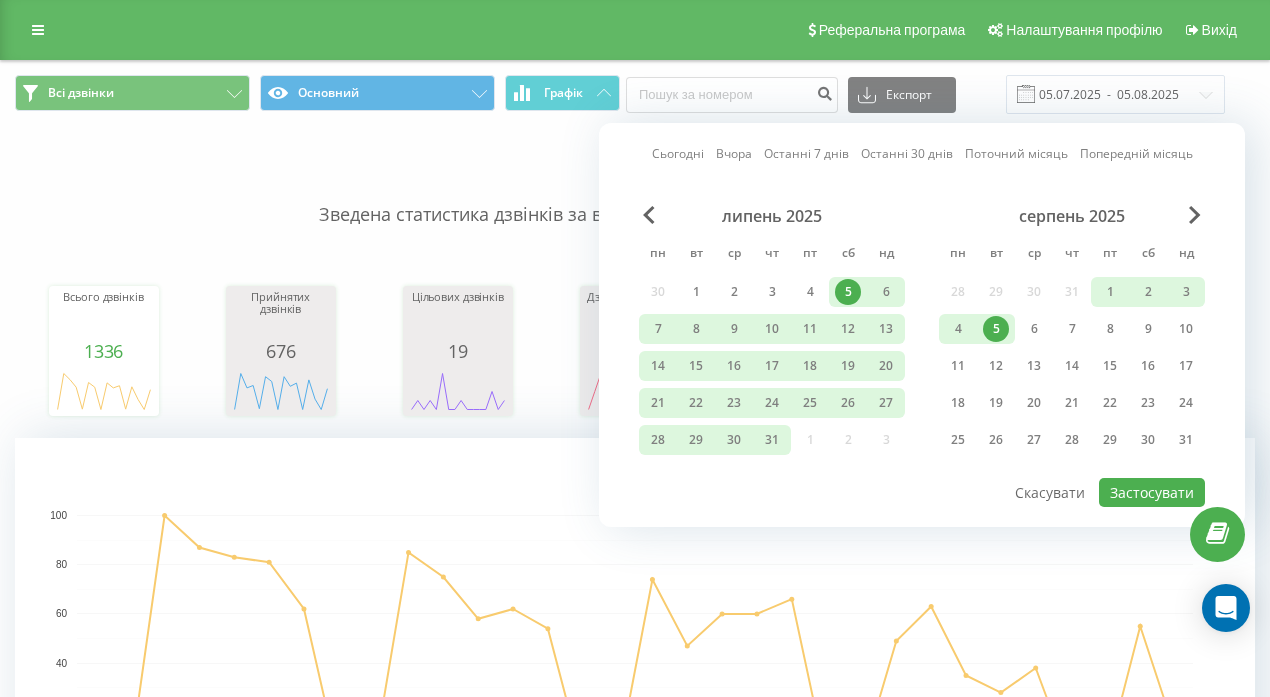 click on "5" at bounding box center (996, 329) 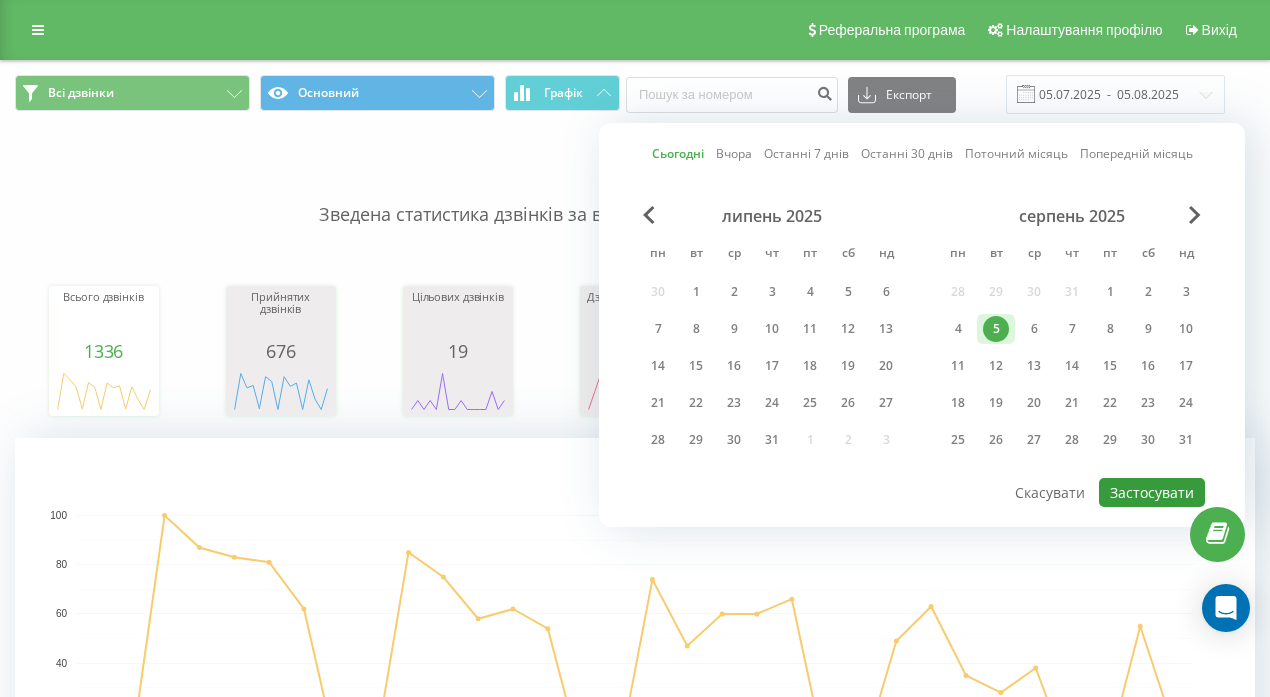 click on "Застосувати" at bounding box center (1152, 492) 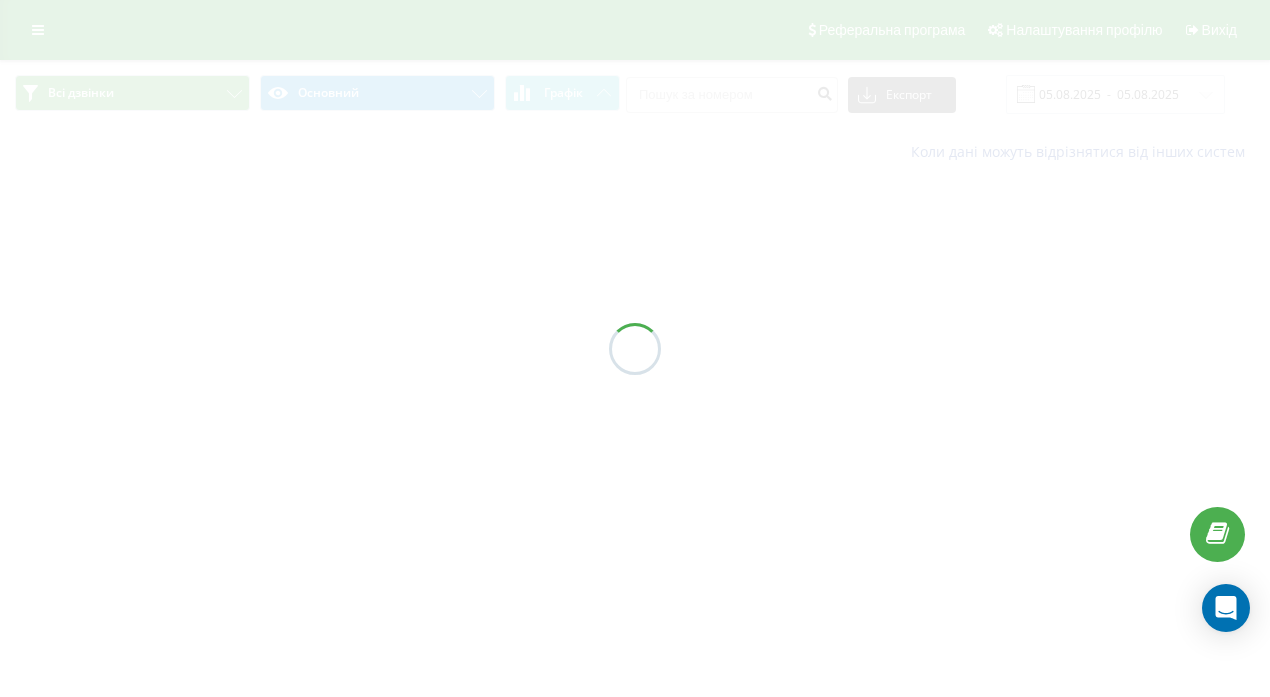 type on "05.08.2025  -  05.08.2025" 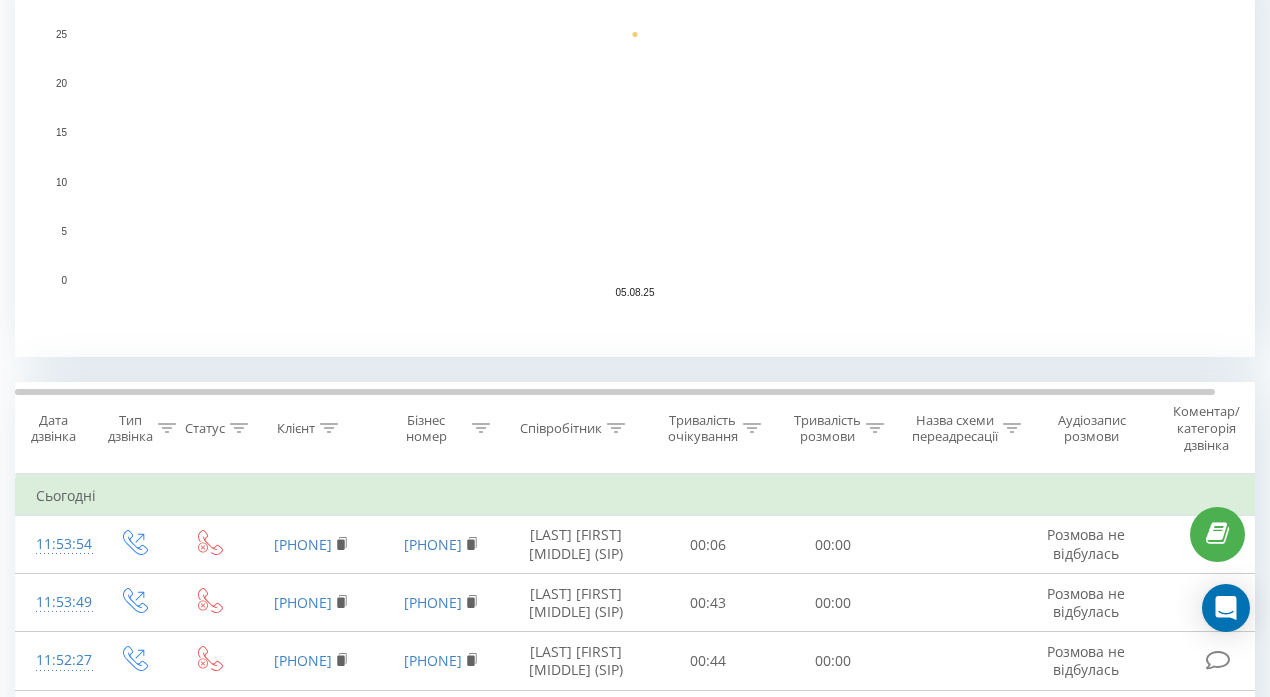 scroll, scrollTop: 437, scrollLeft: 0, axis: vertical 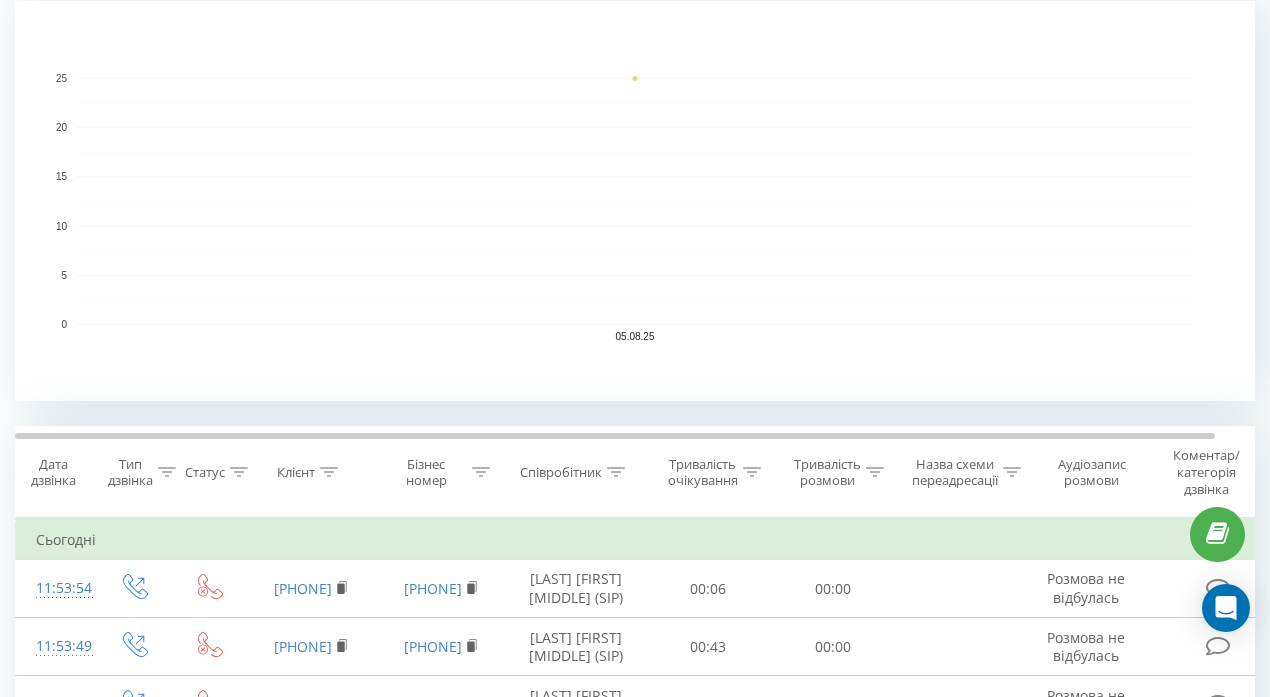 click 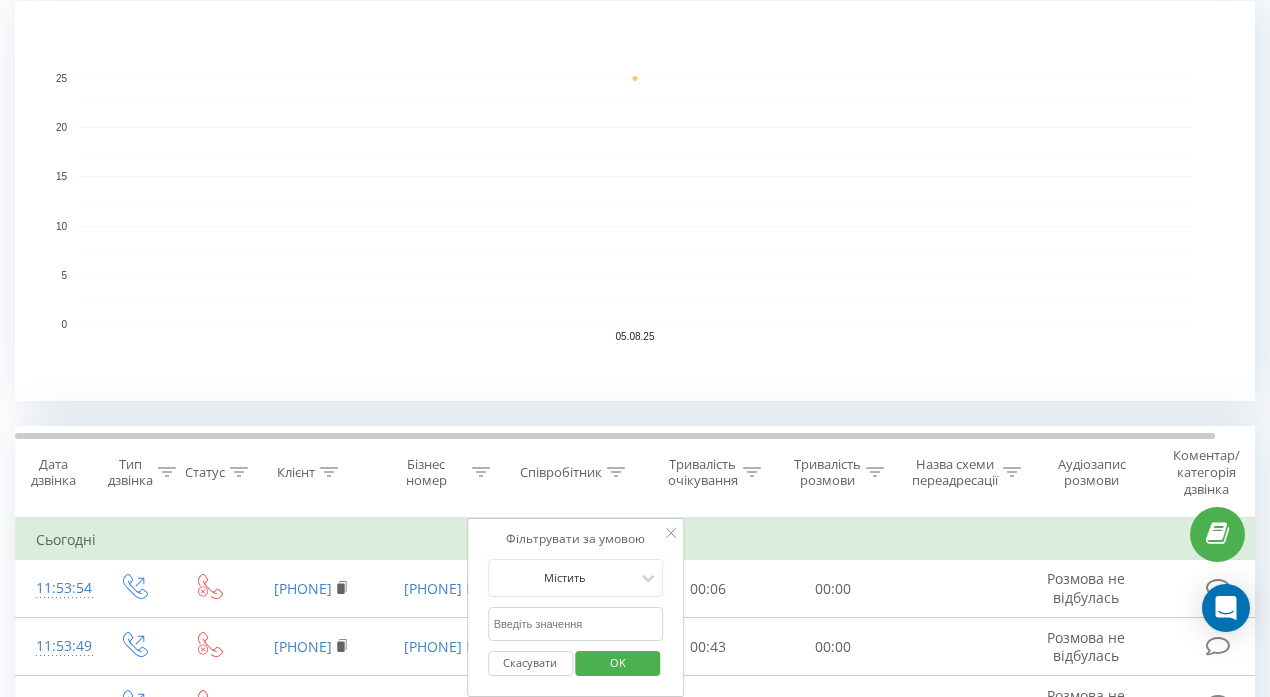 click at bounding box center [576, 624] 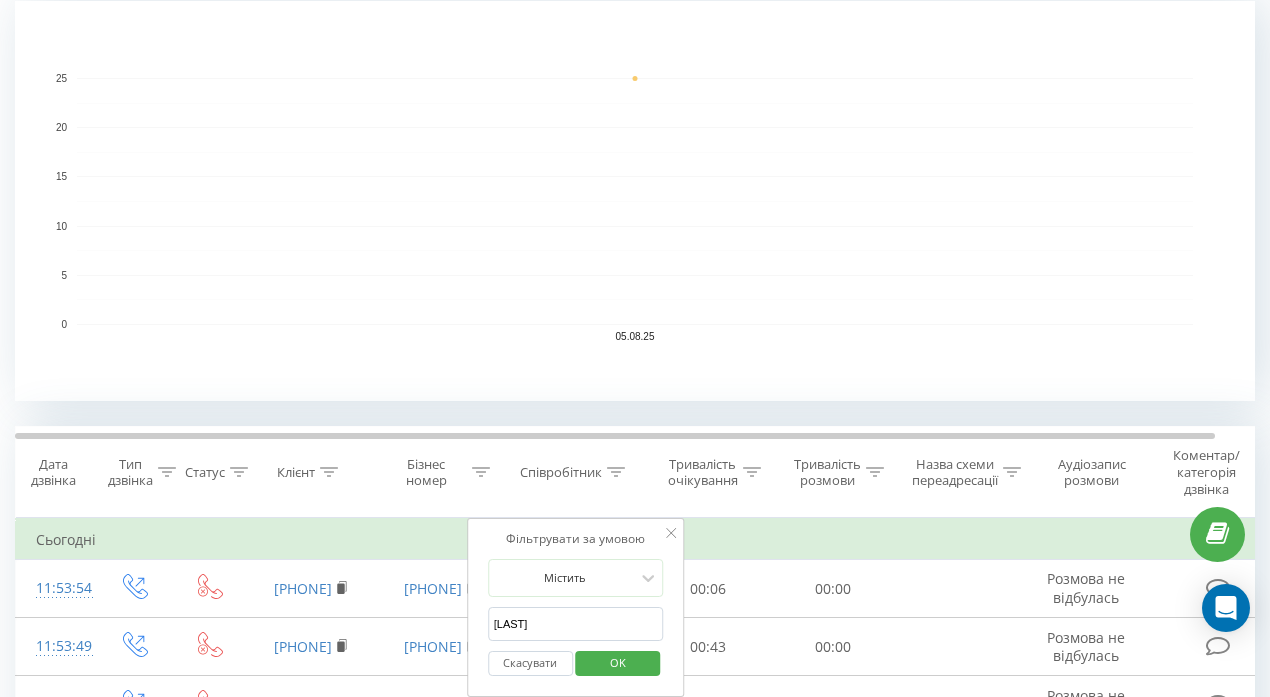 type on "[LAST]" 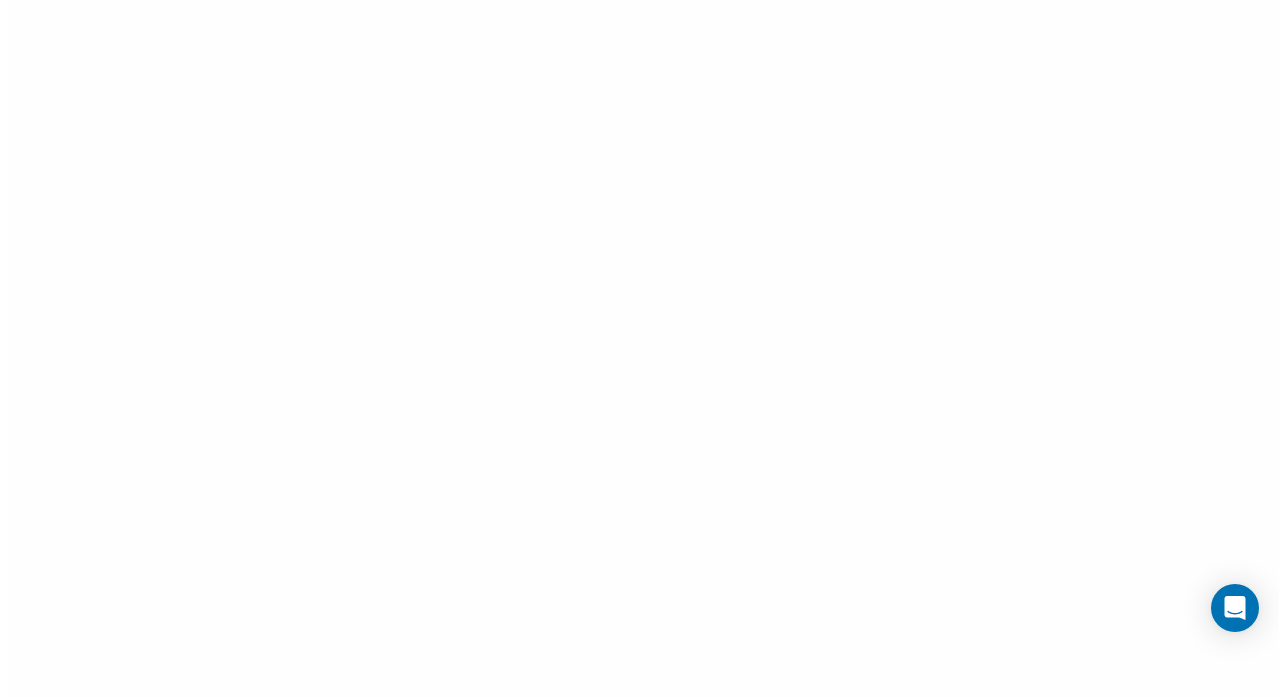 scroll, scrollTop: 0, scrollLeft: 0, axis: both 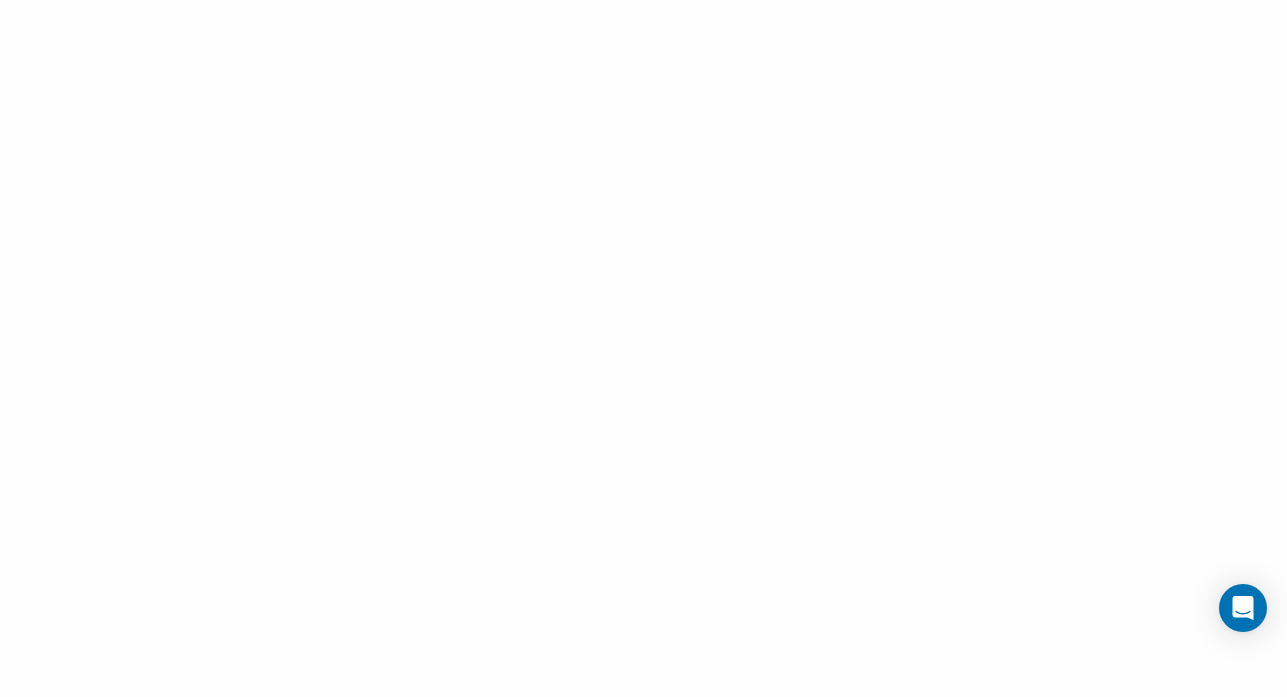 click at bounding box center [643, 348] 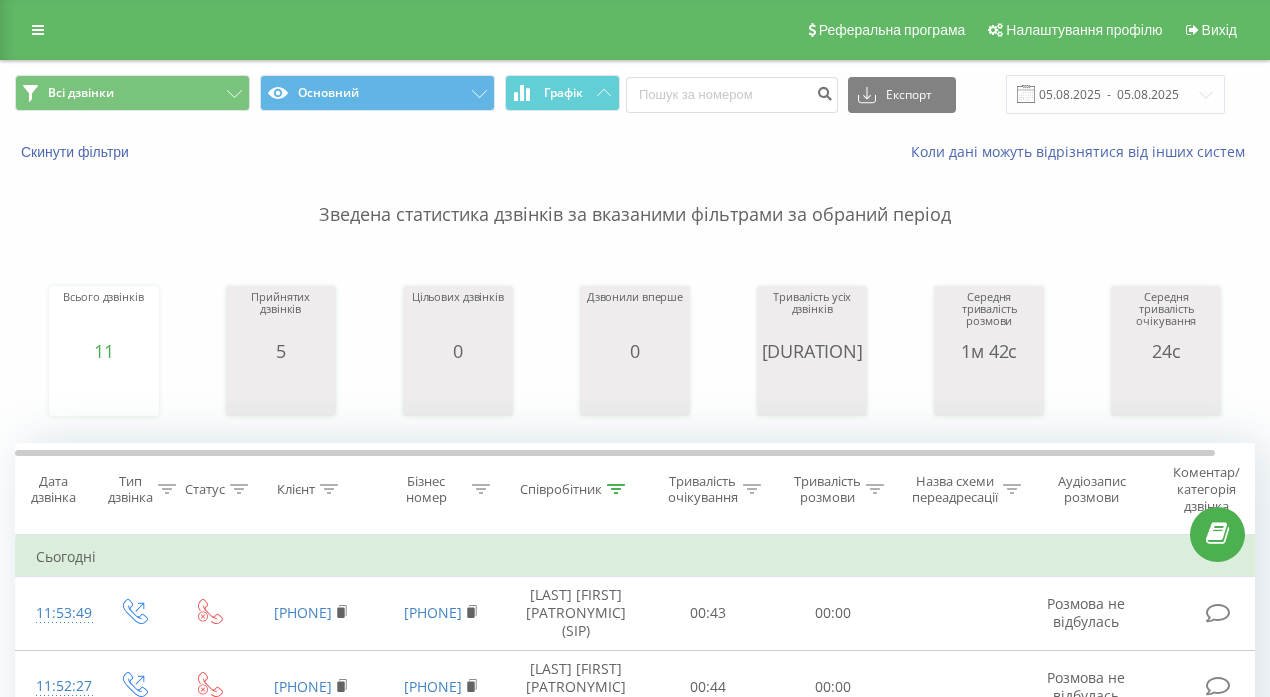 scroll, scrollTop: 0, scrollLeft: 0, axis: both 